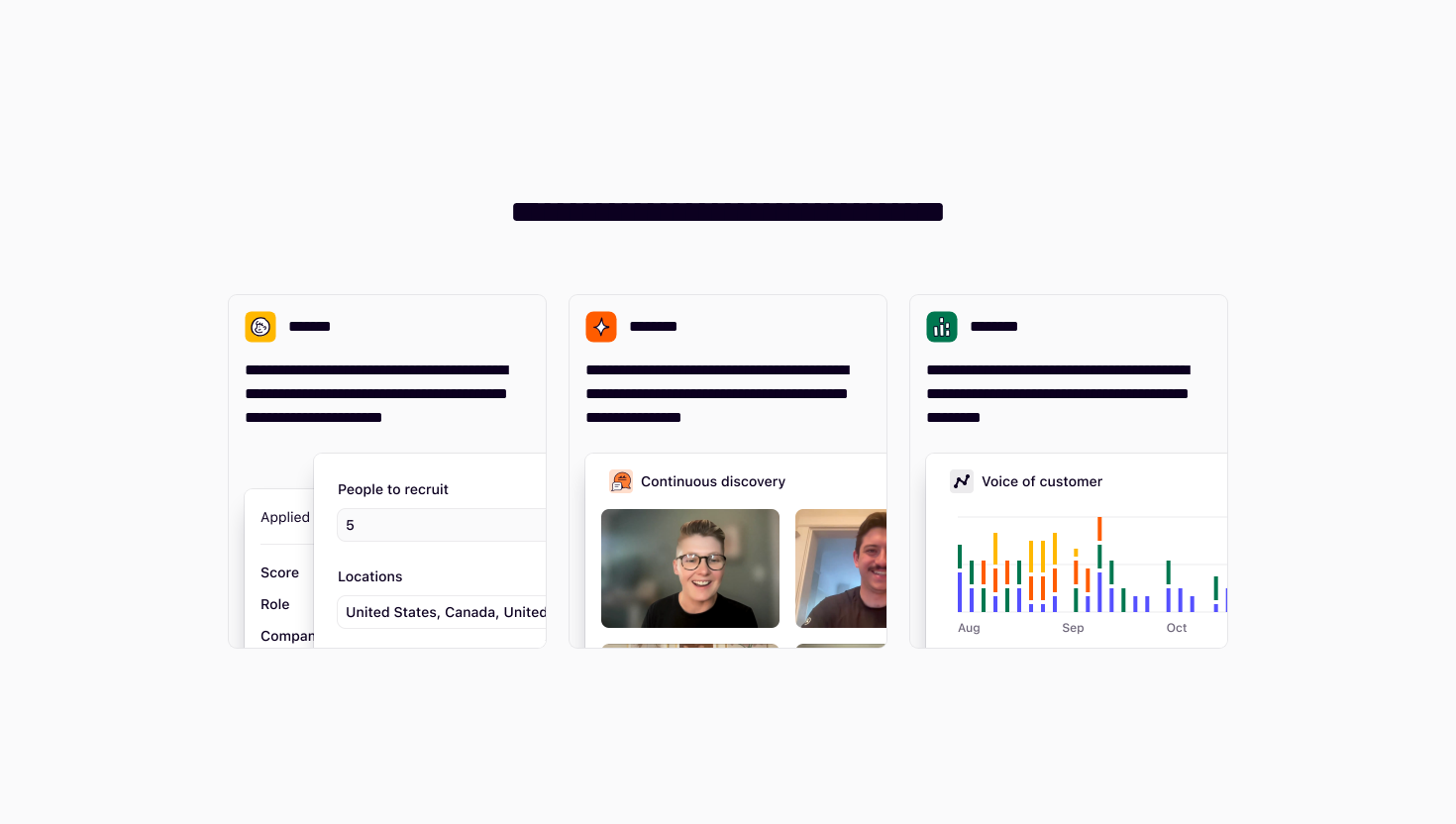 scroll, scrollTop: 0, scrollLeft: 0, axis: both 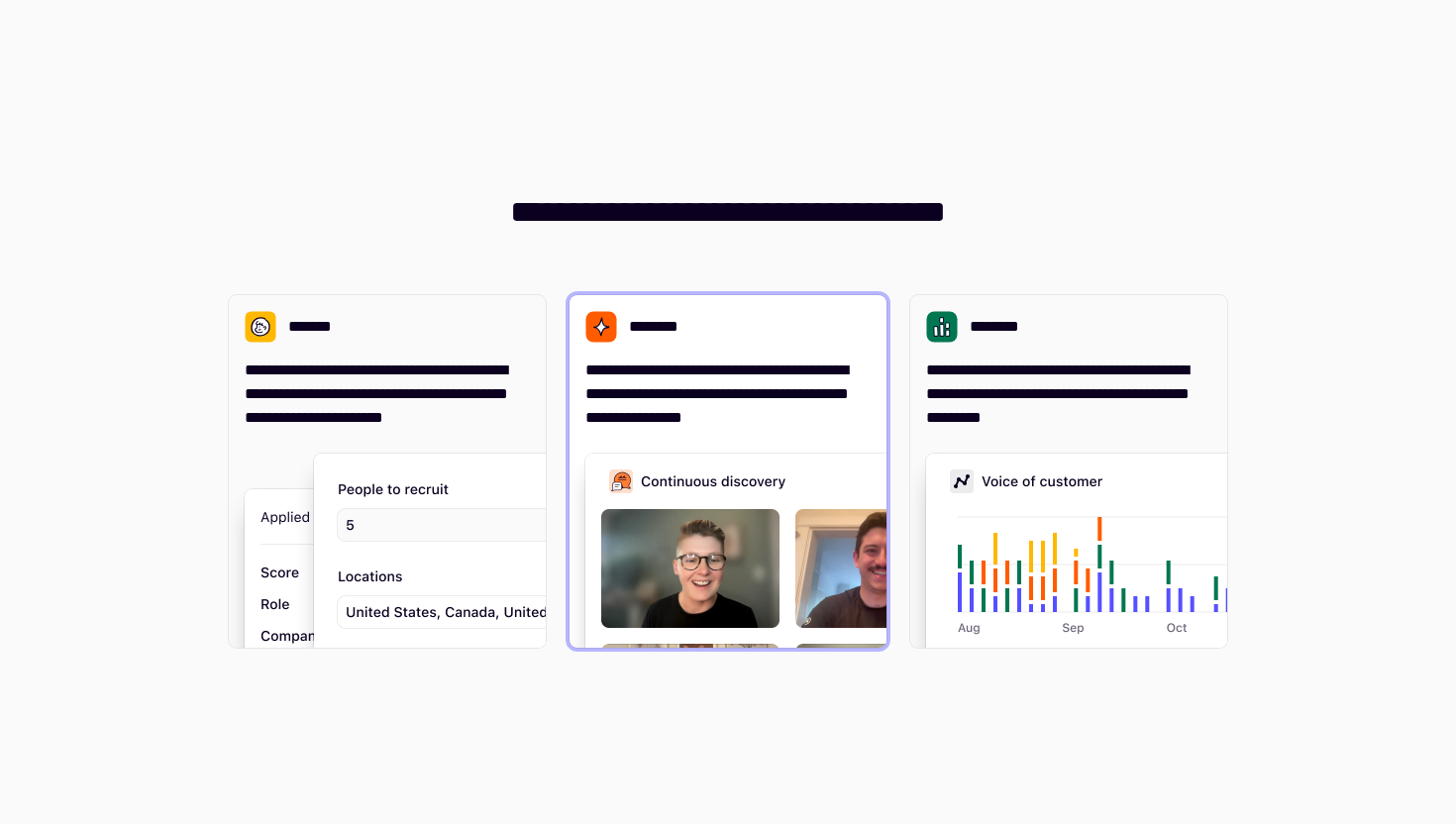 click on "**********" at bounding box center (728, 394) 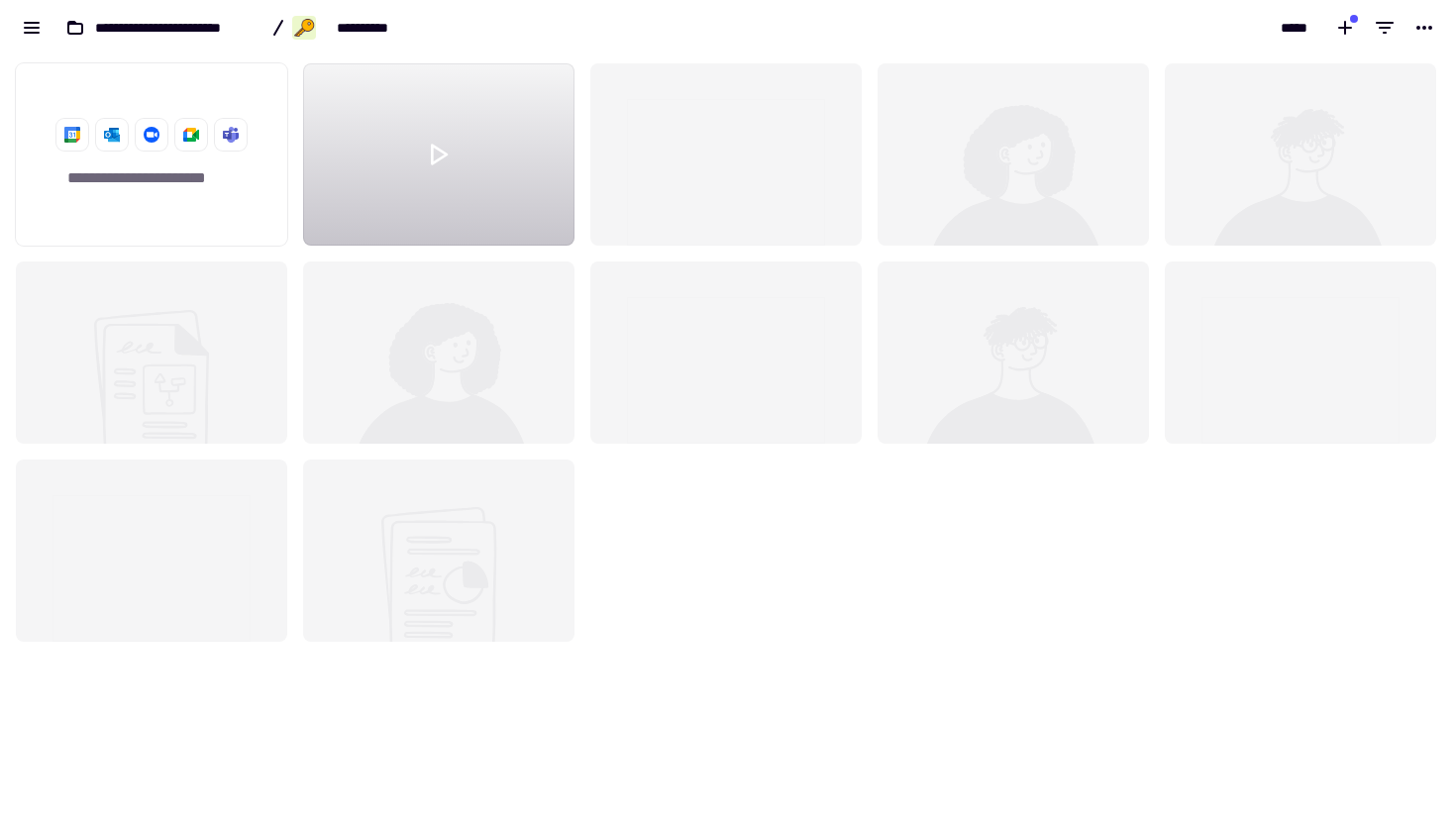 scroll, scrollTop: 1, scrollLeft: 1, axis: both 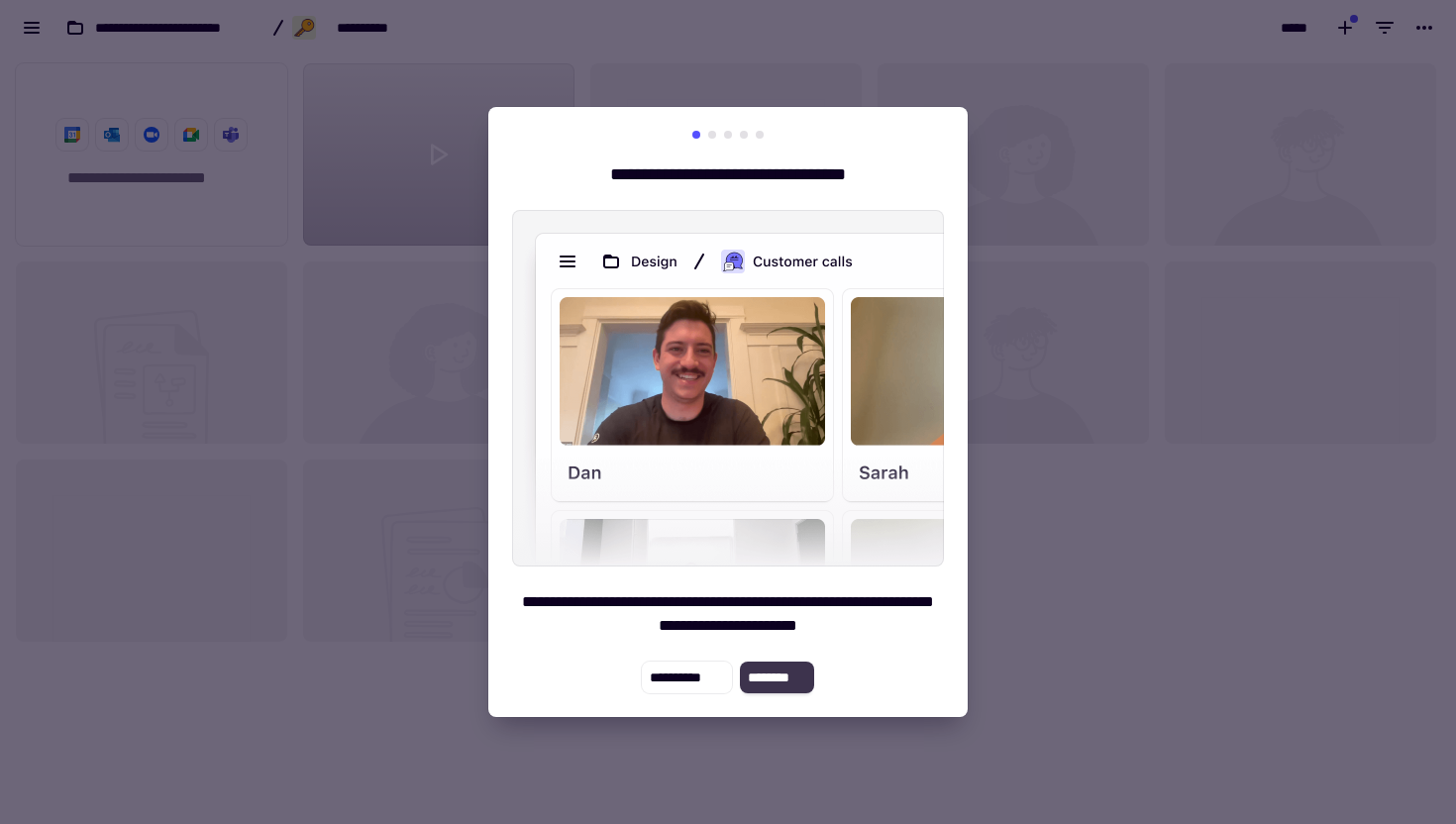 click on "********" 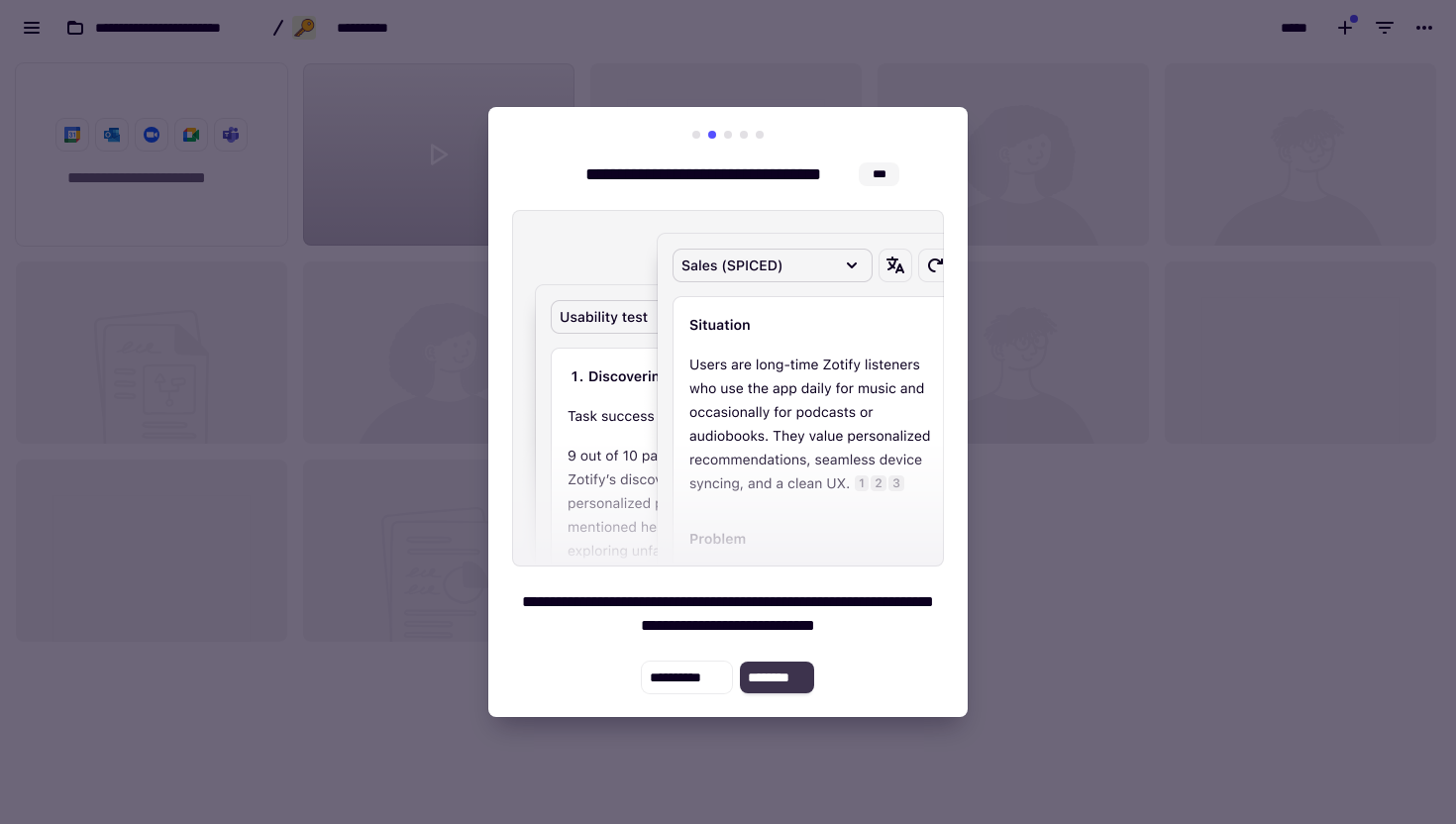 type 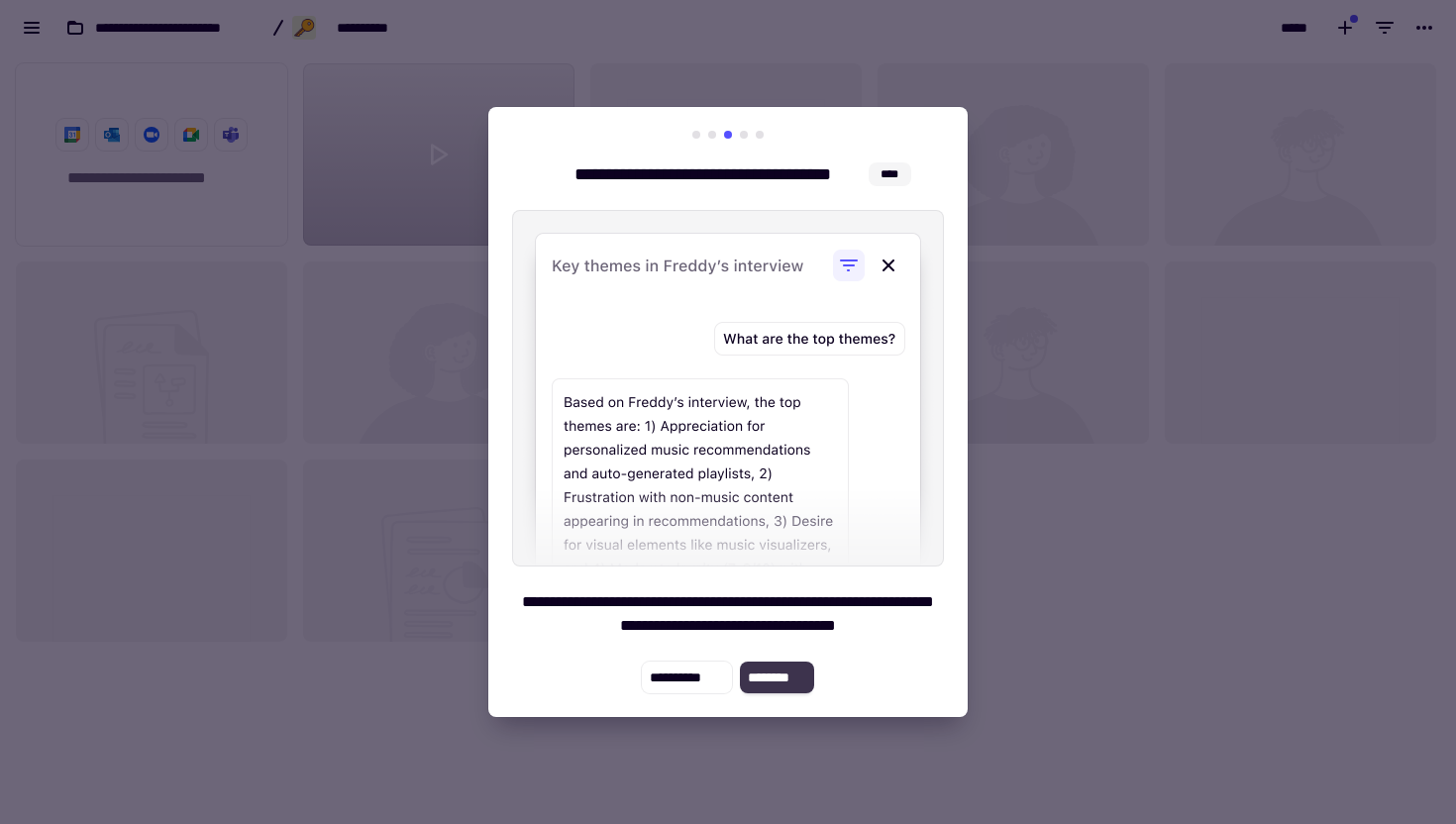 click on "********" 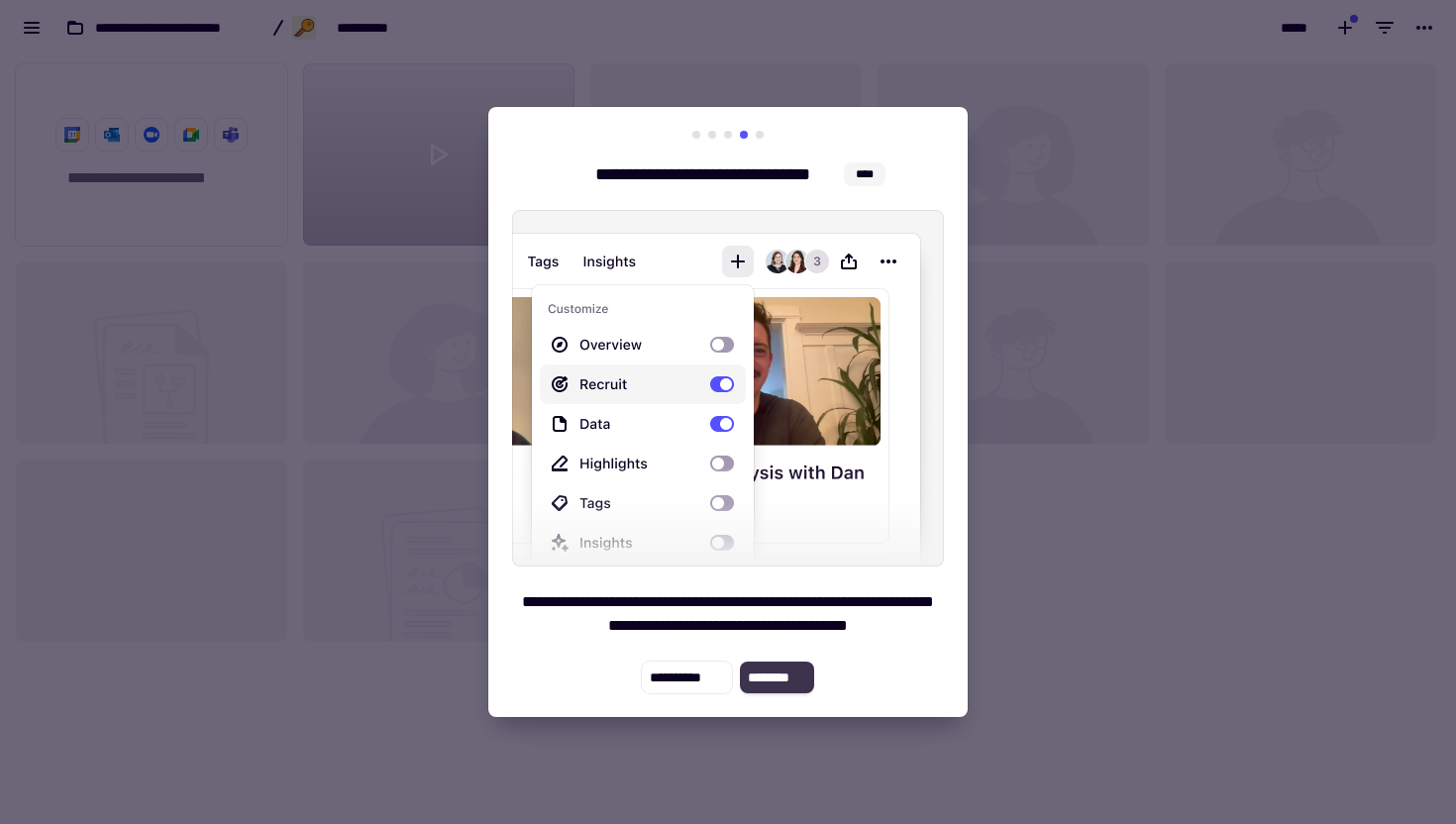 click on "********" 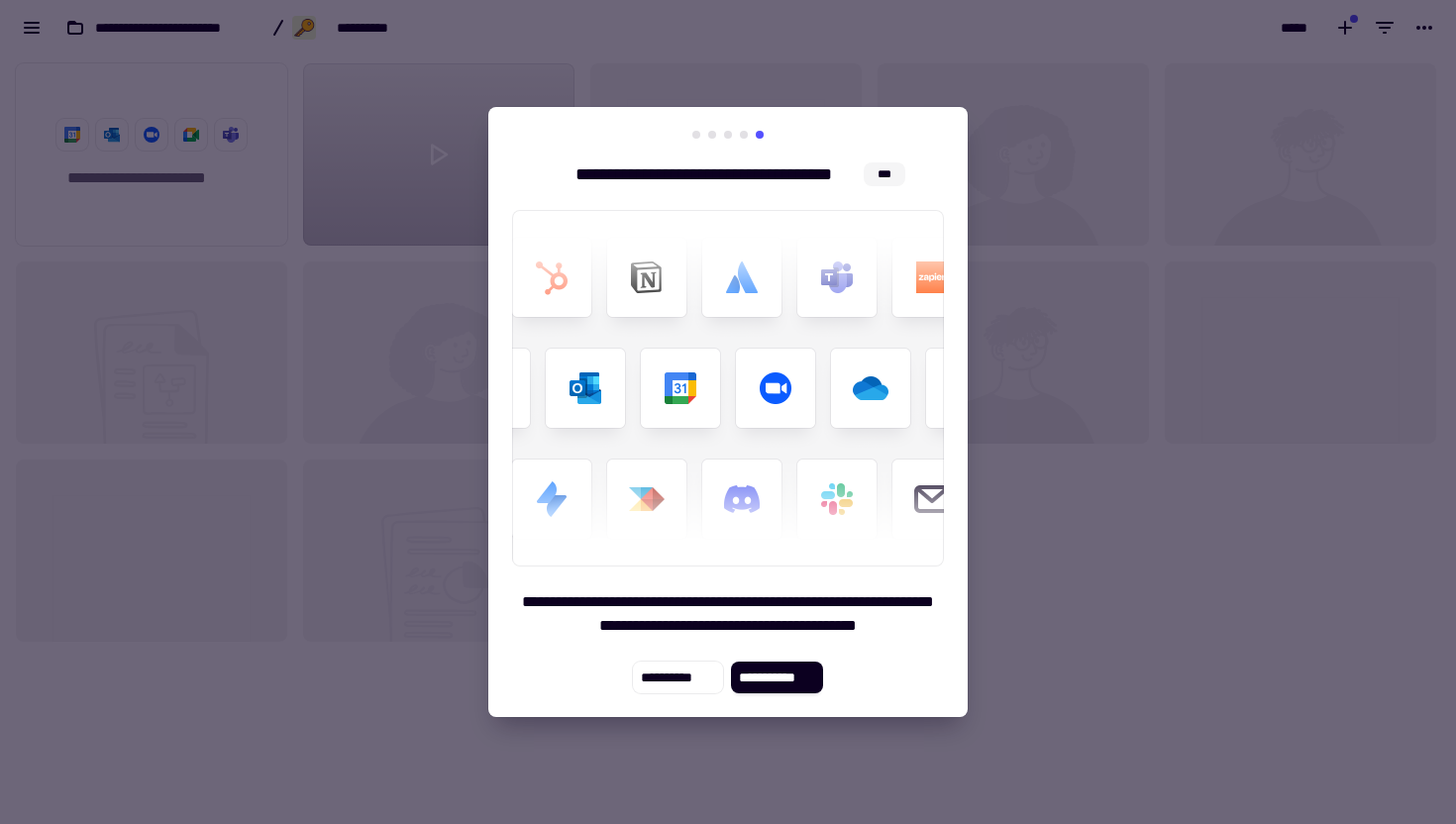 click at bounding box center [728, 412] 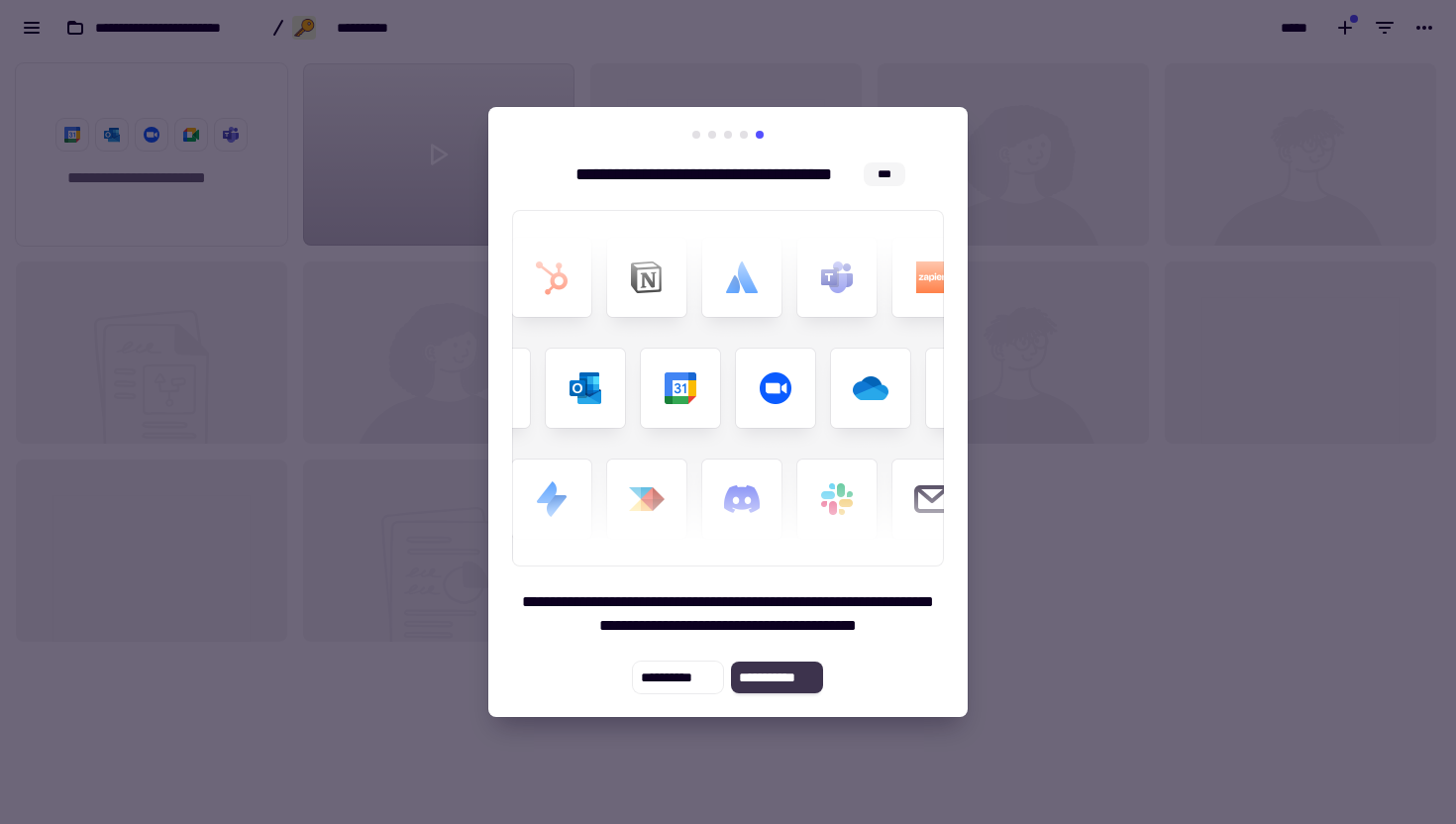 click on "**********" 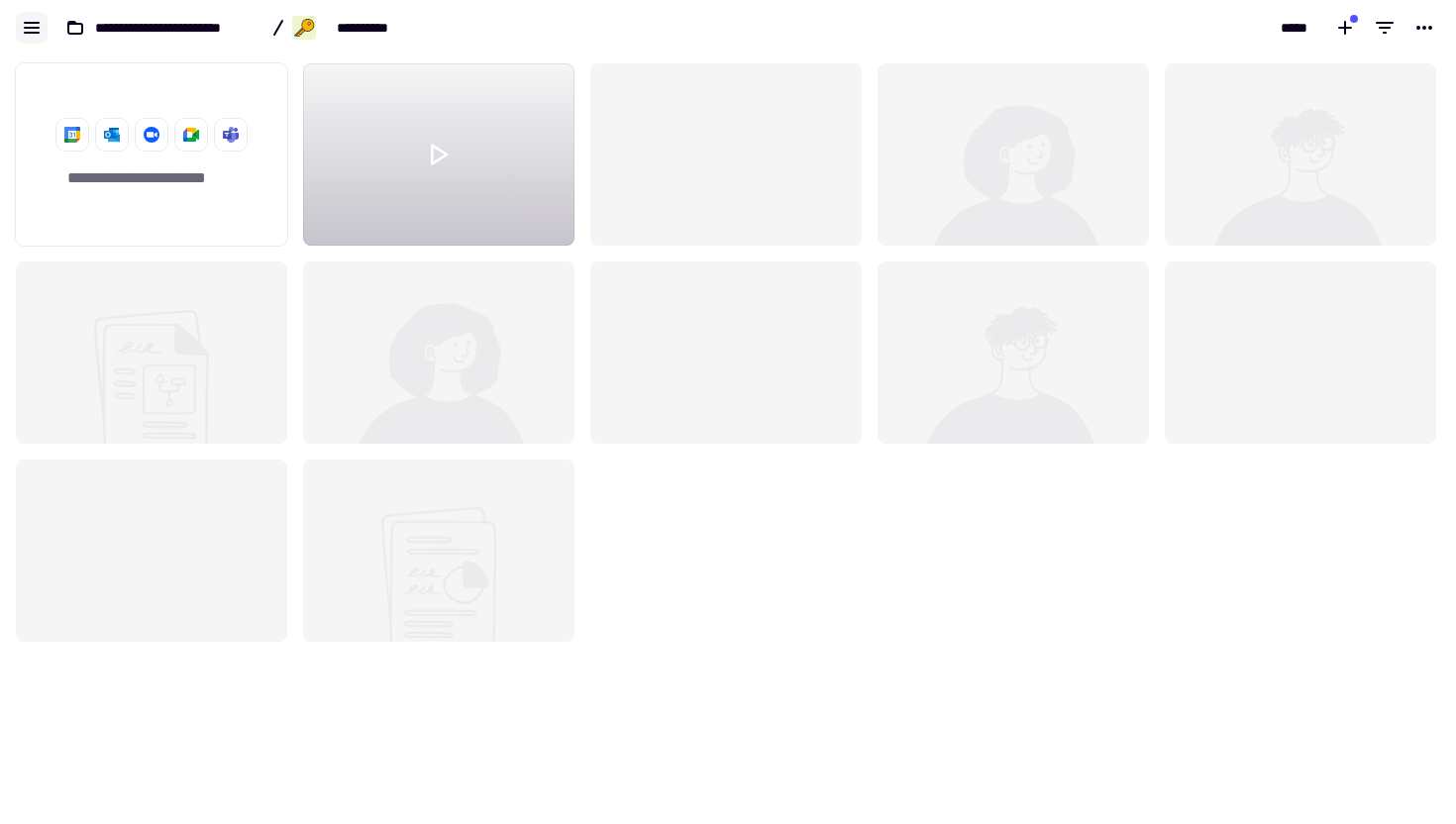click 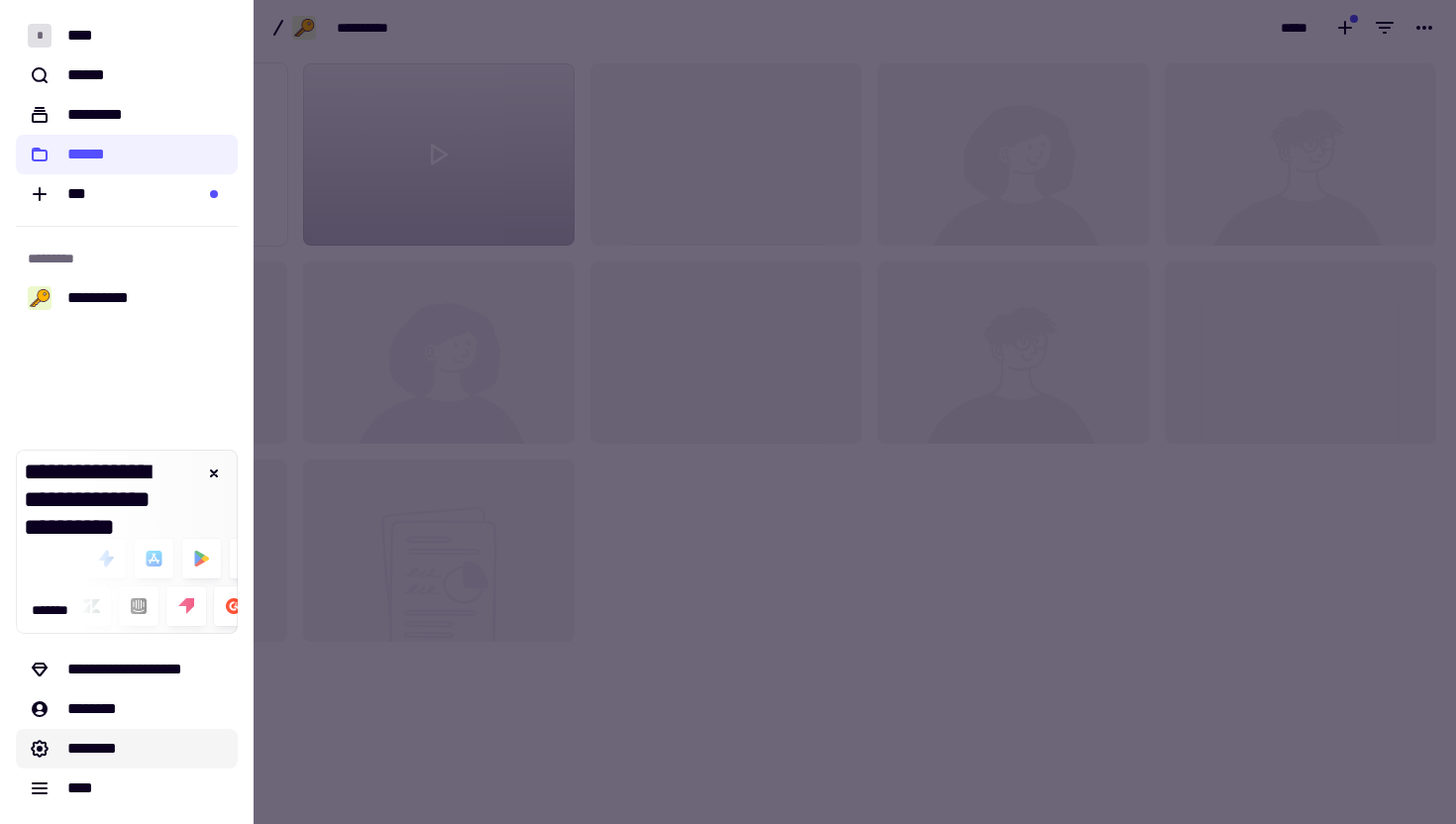 click on "********" 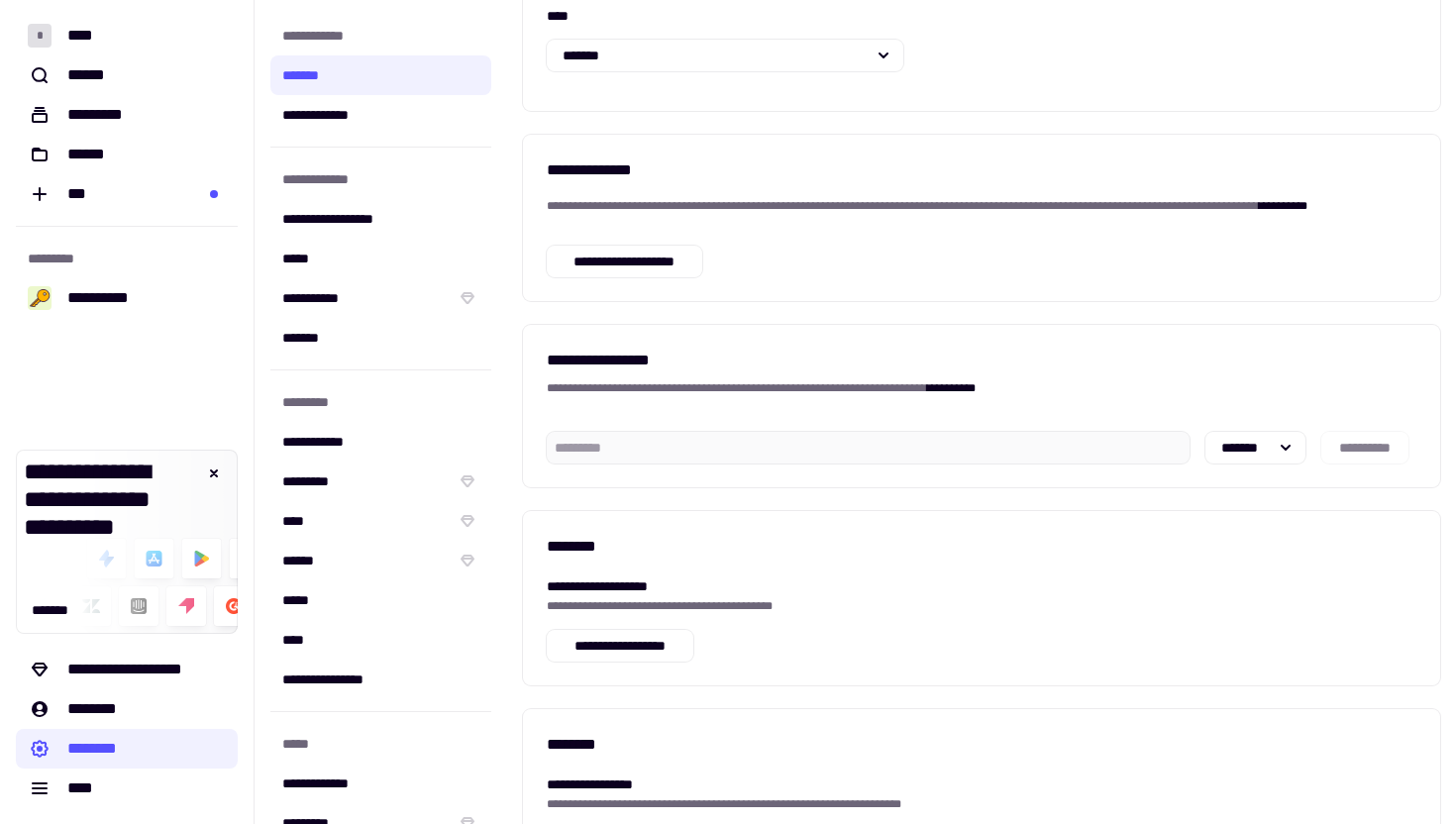 scroll, scrollTop: 376, scrollLeft: 0, axis: vertical 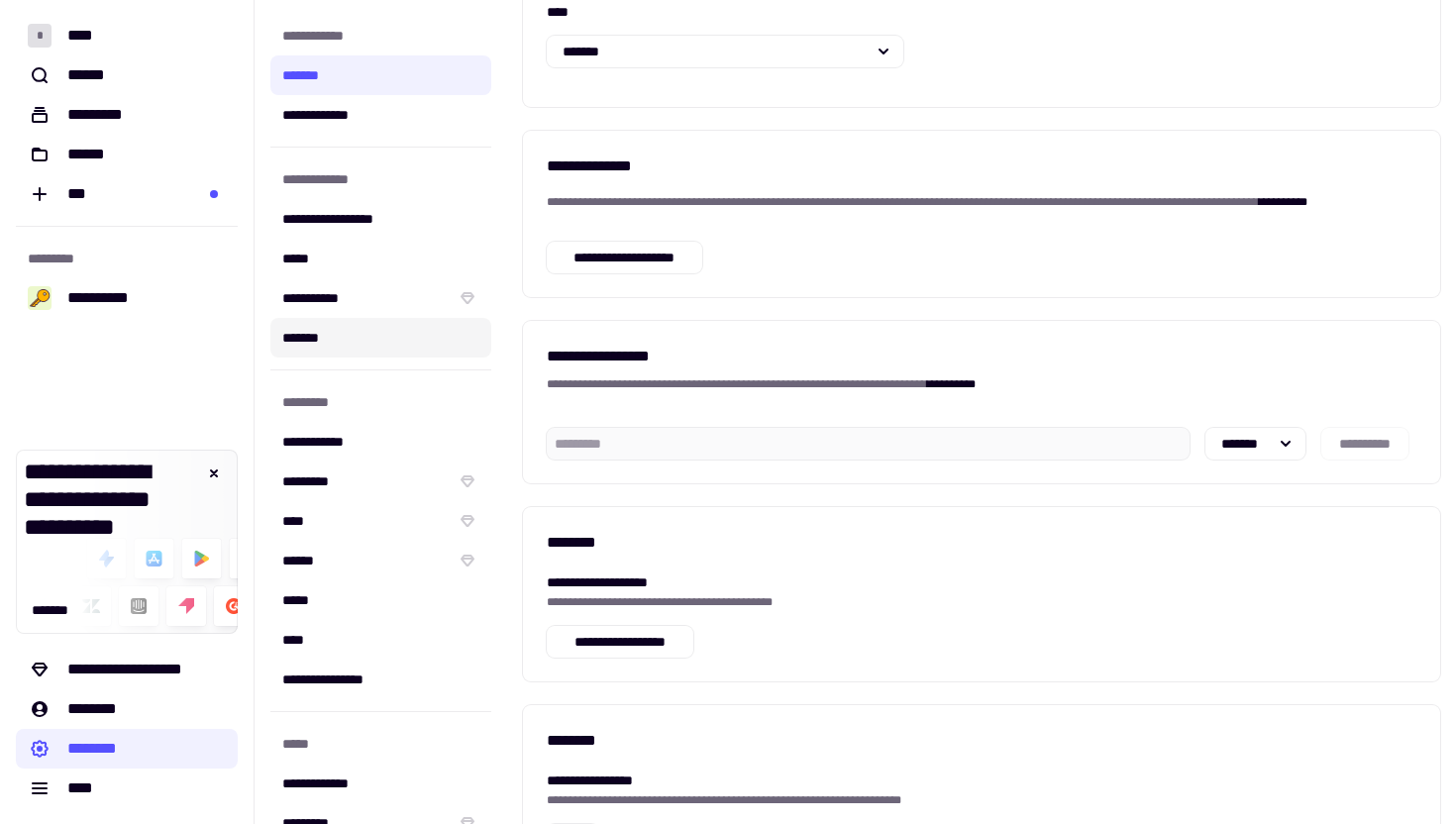 click on "*******" 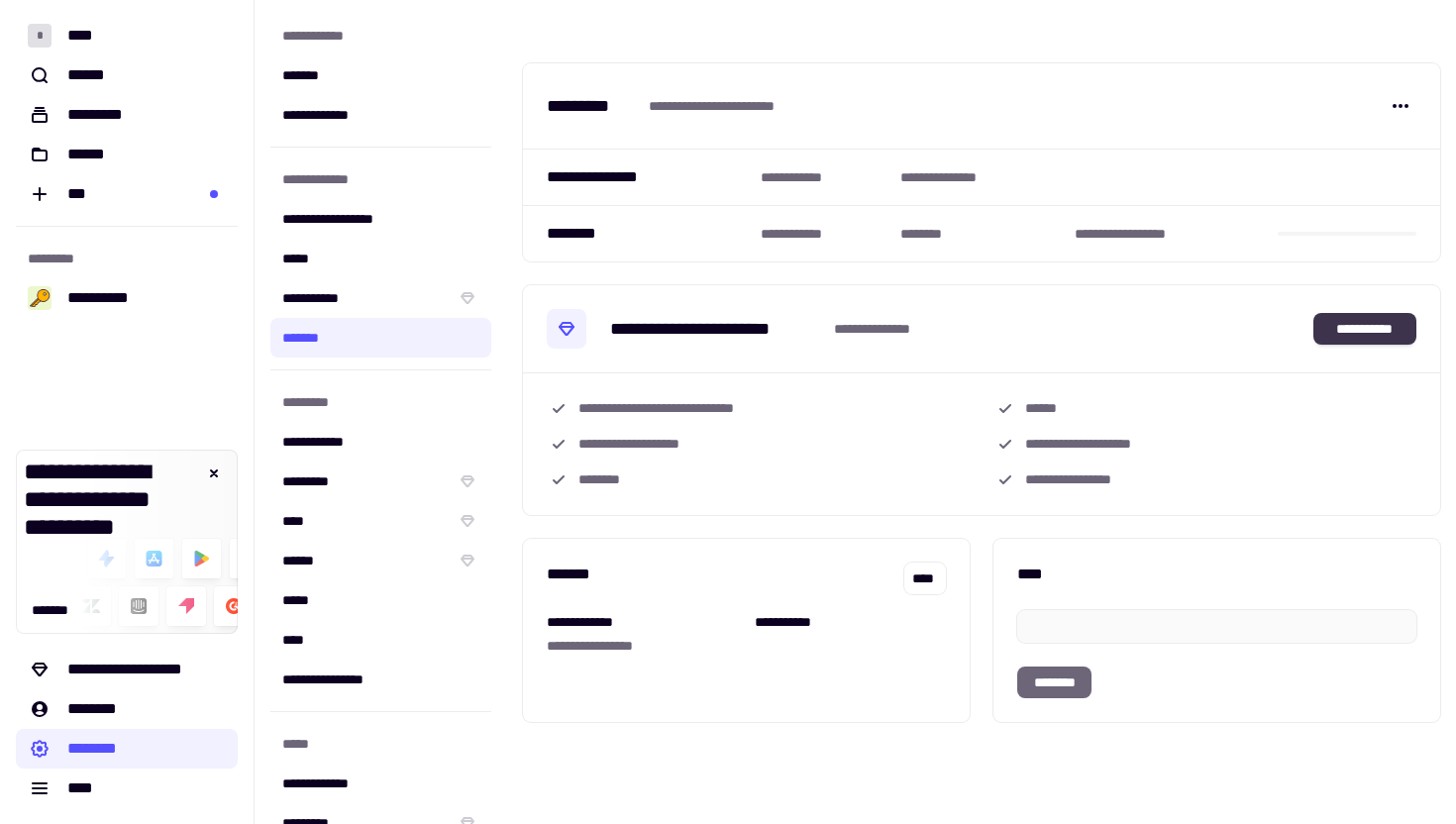 click on "**********" 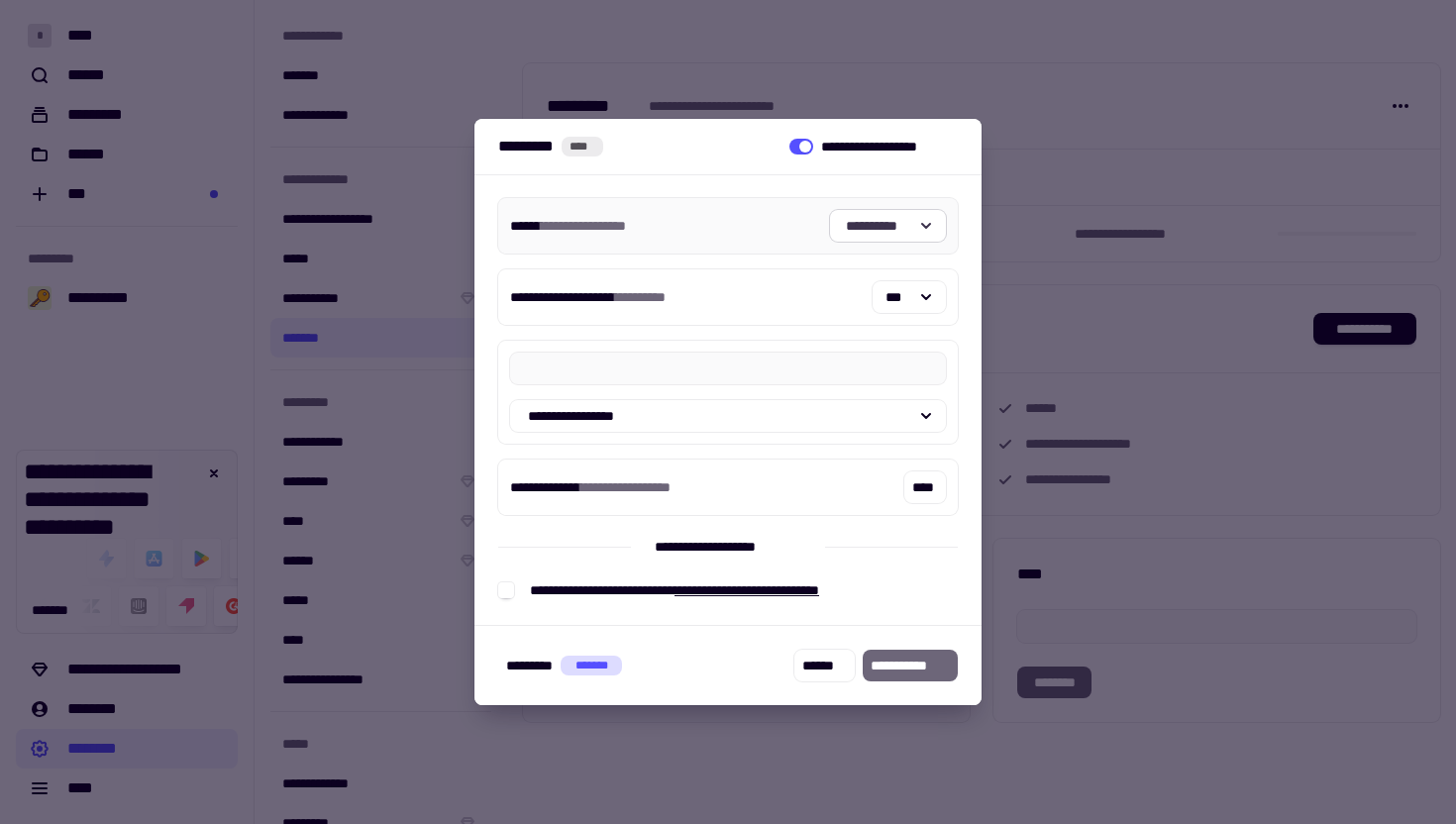 click on "**********" 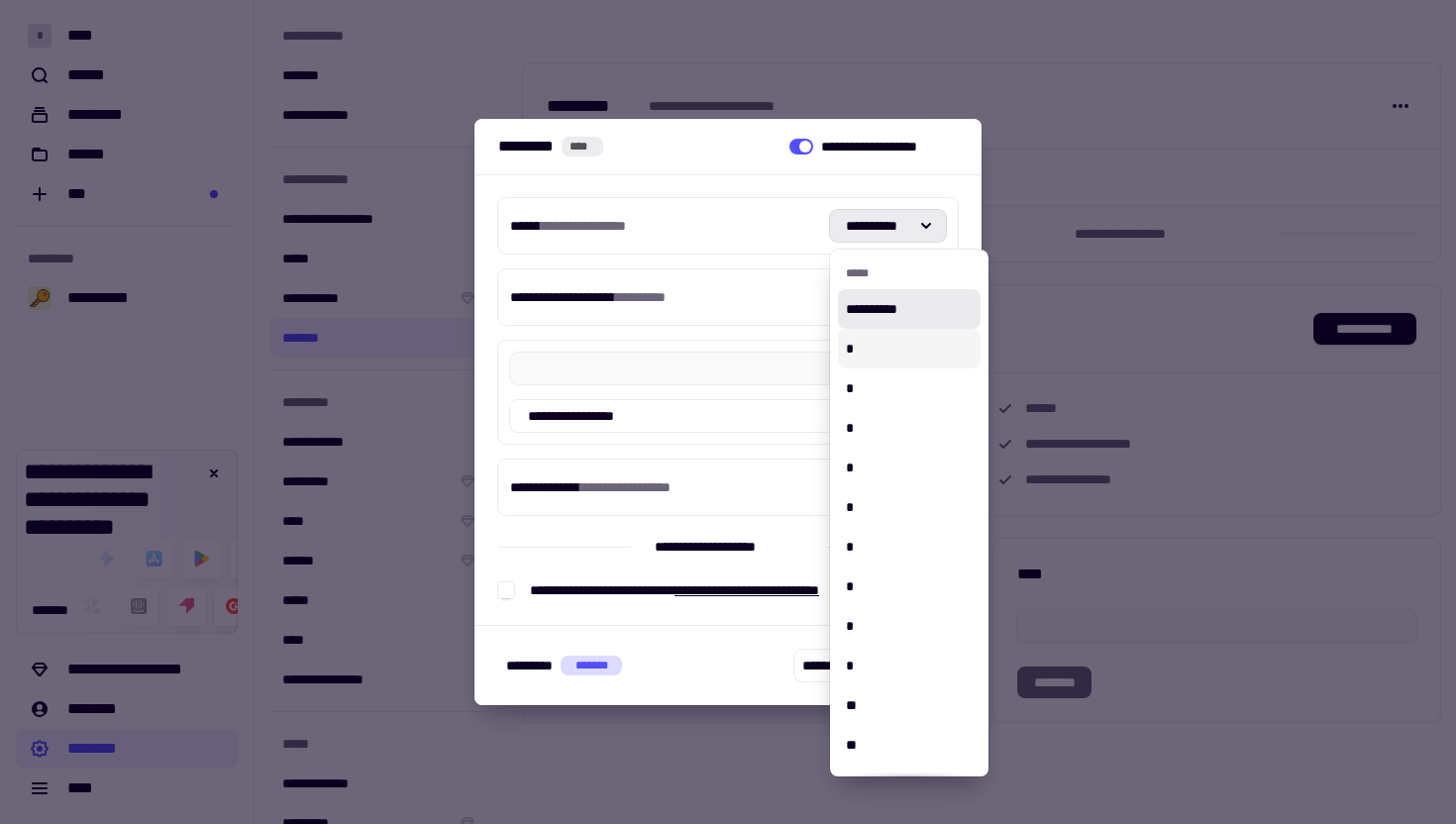 click on "*" at bounding box center [909, 349] 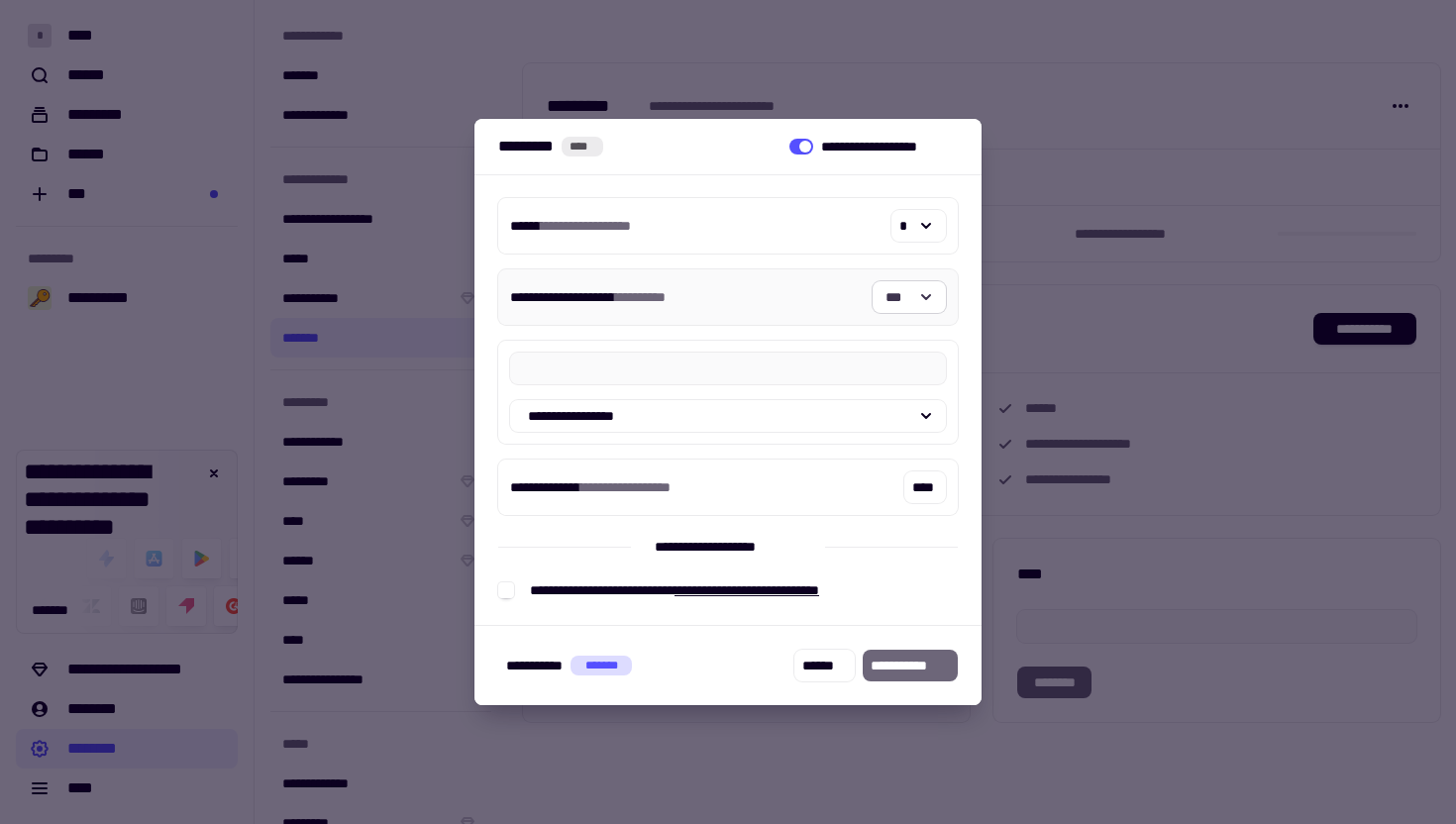 click on "***" 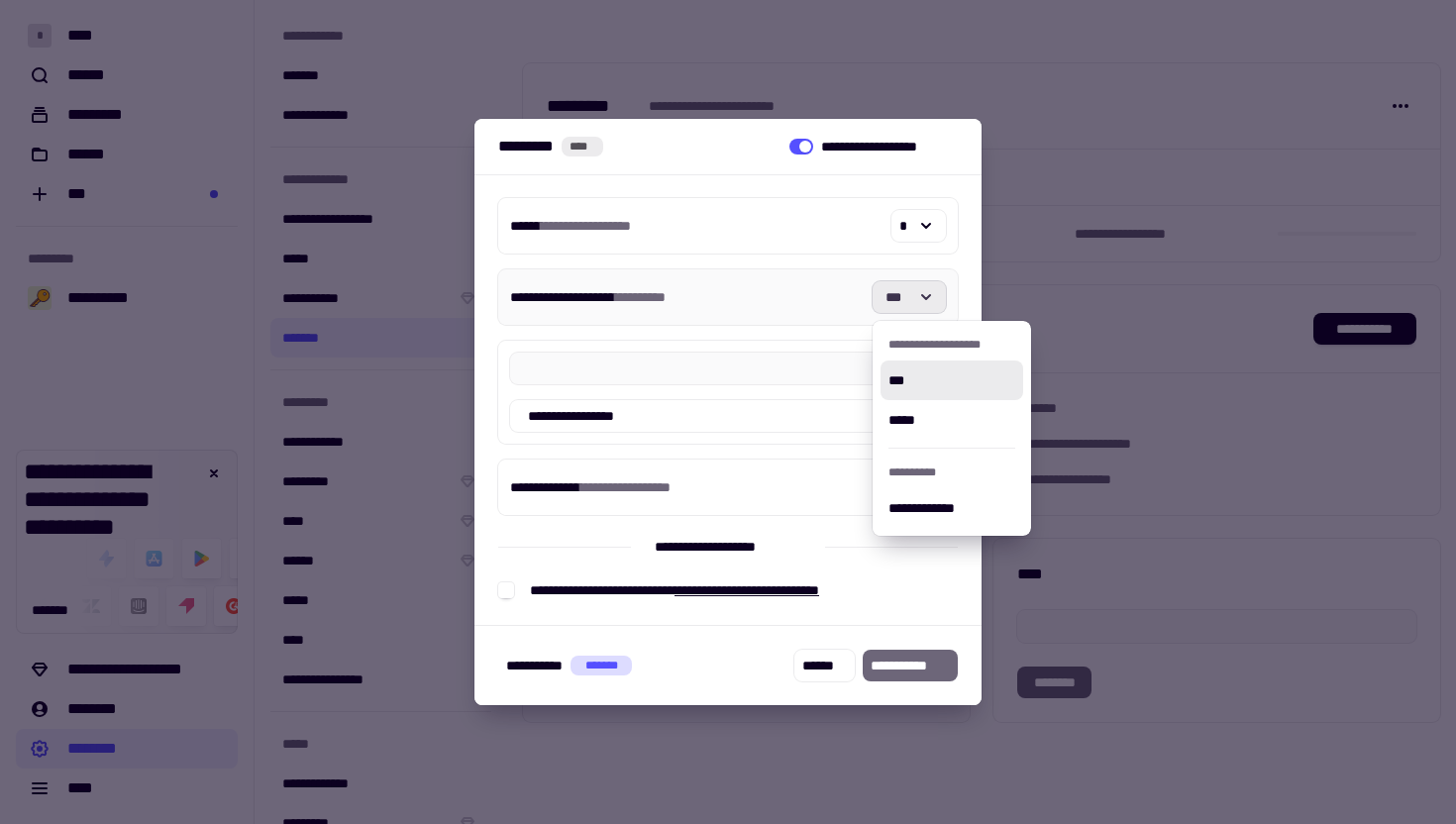 click on "***" 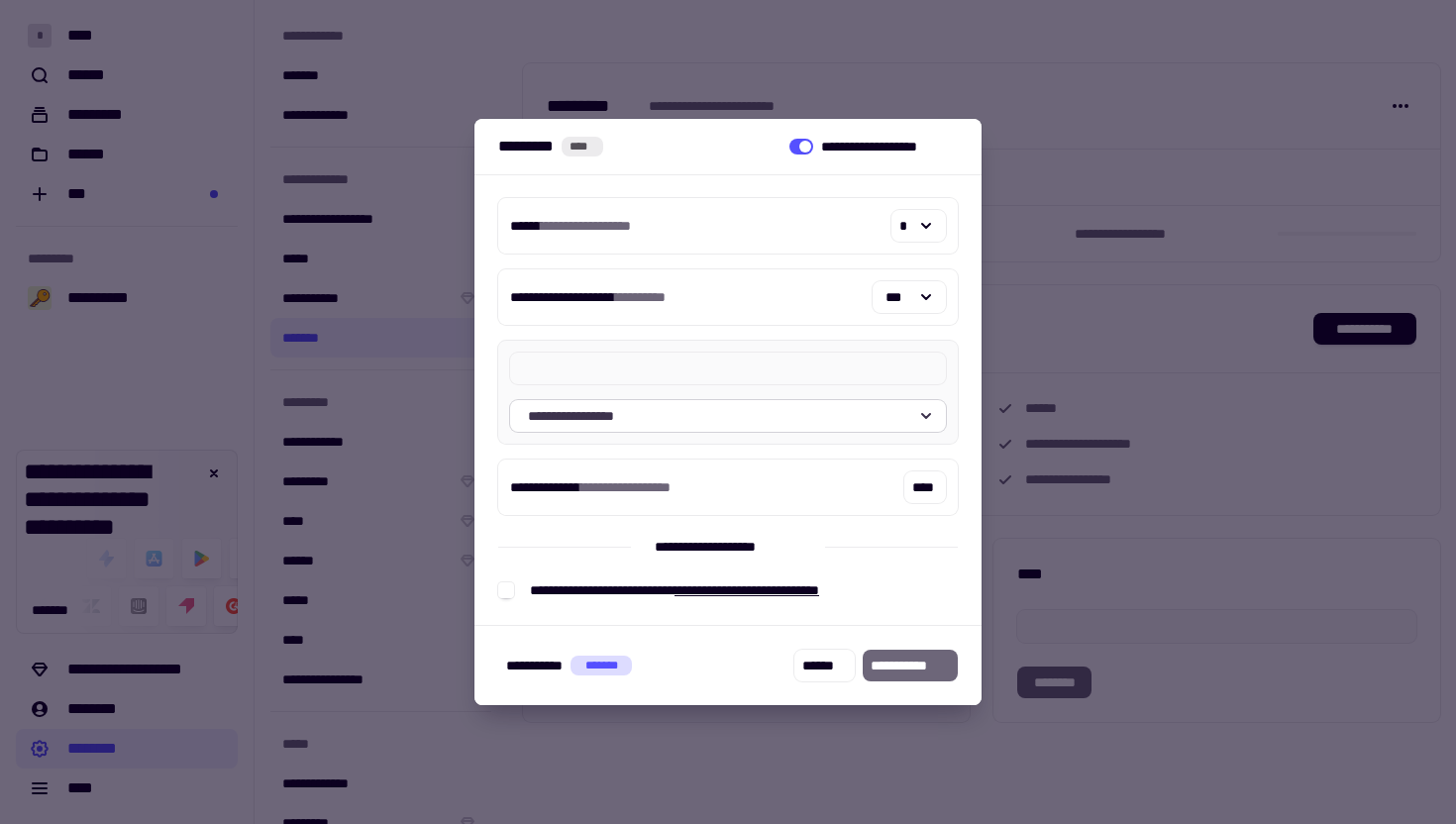 click on "**********" 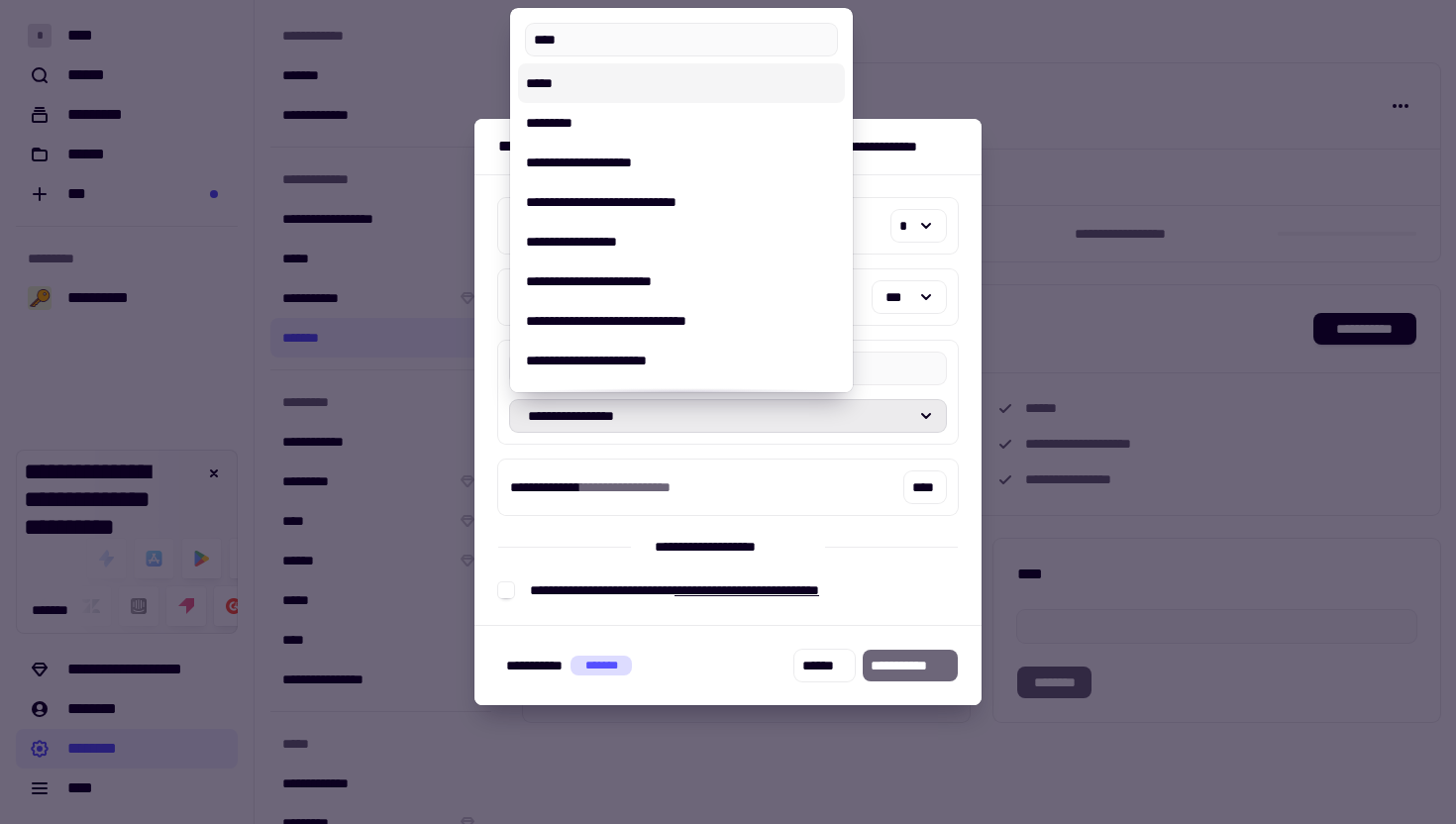 type on "****" 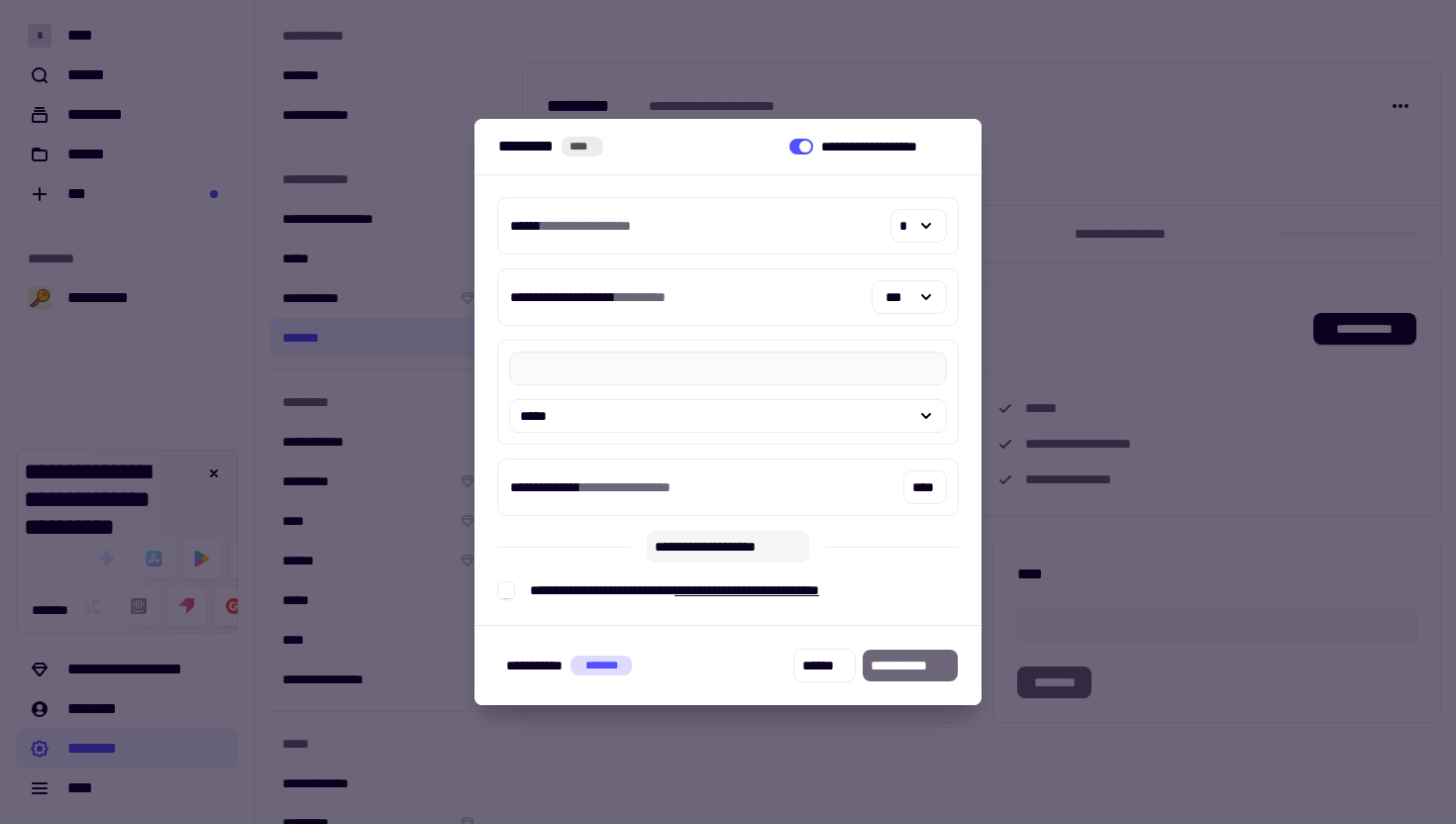 click on "**********" at bounding box center [728, 547] 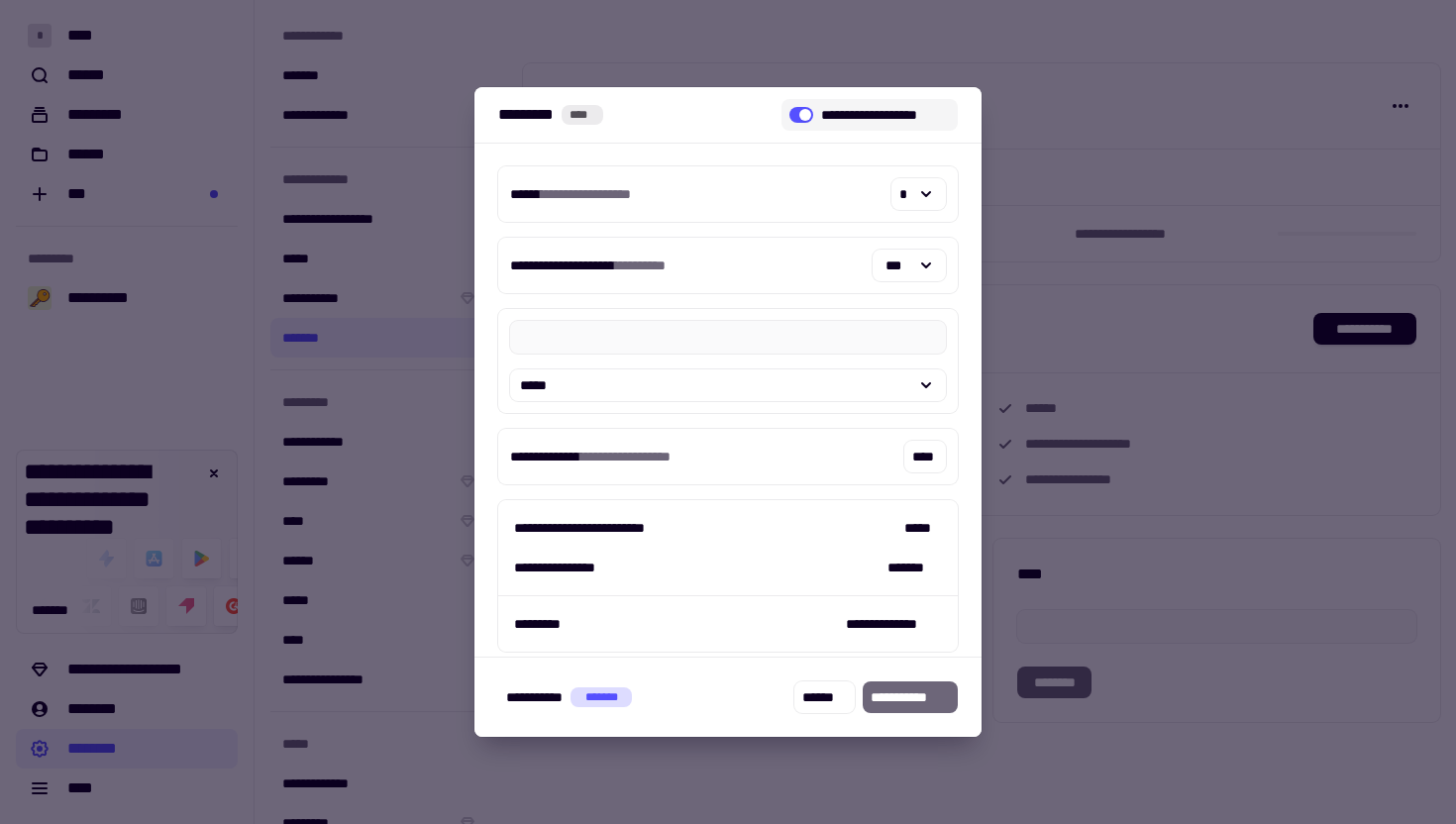 click 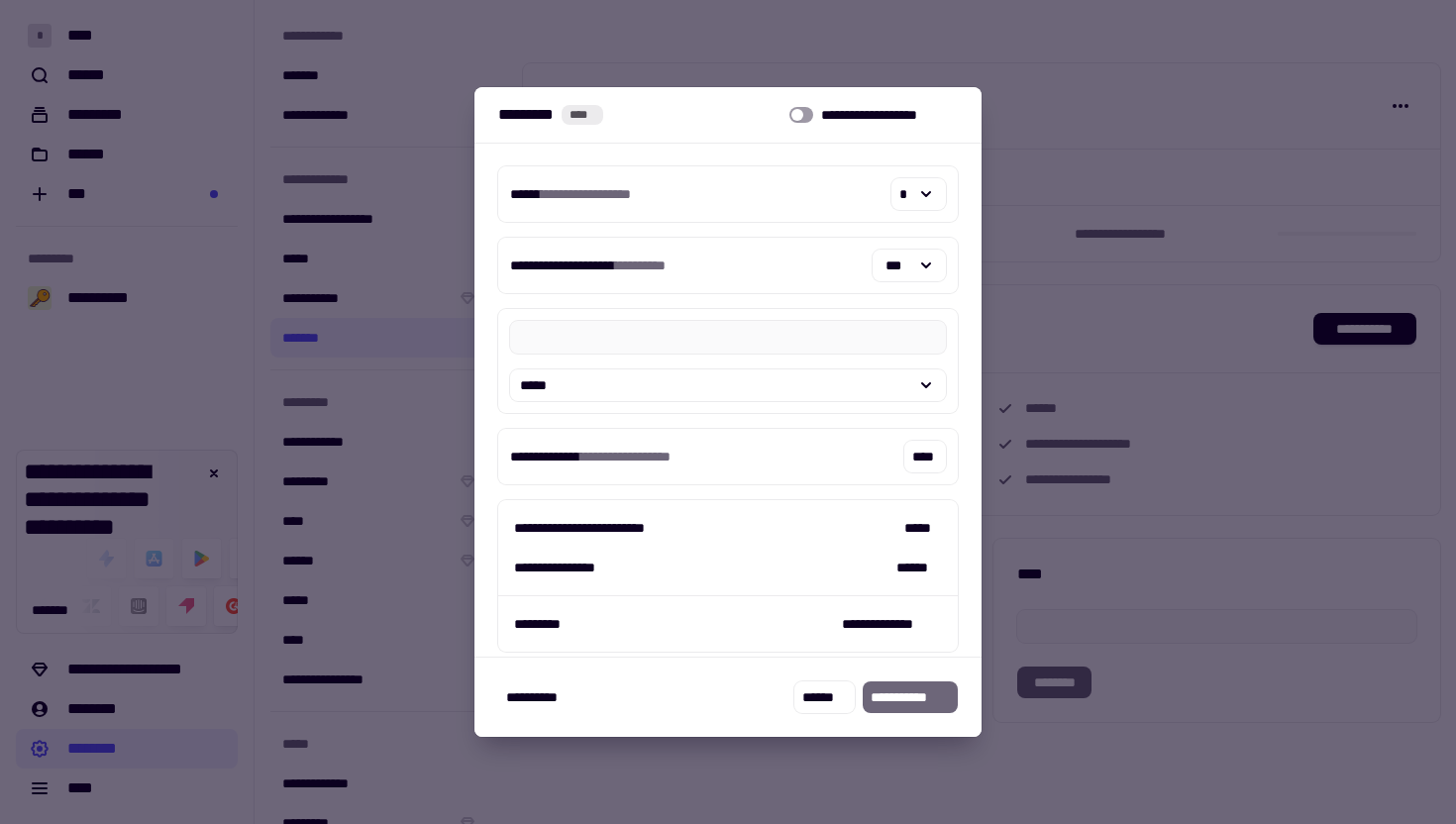 scroll, scrollTop: 57, scrollLeft: 0, axis: vertical 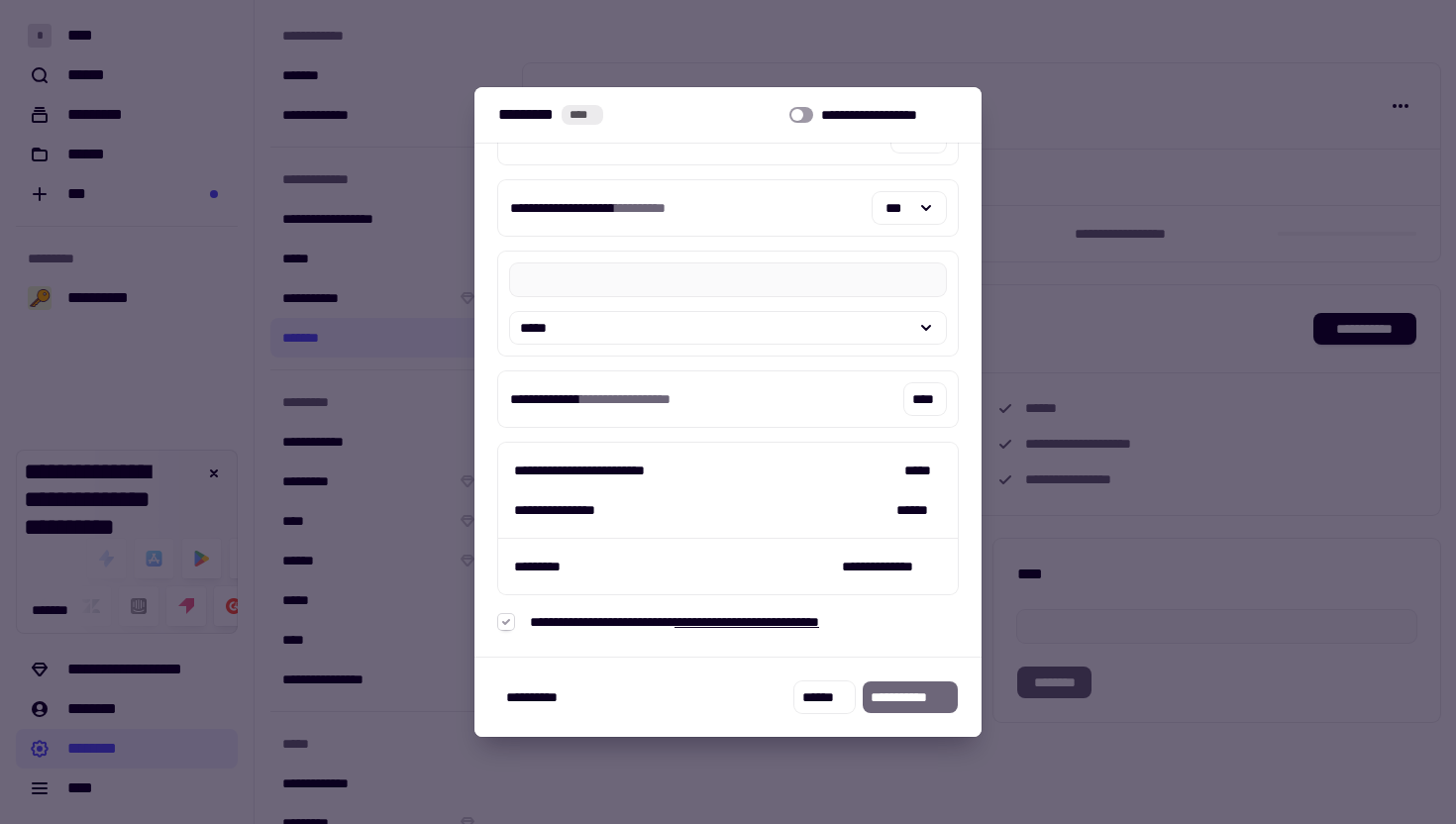click 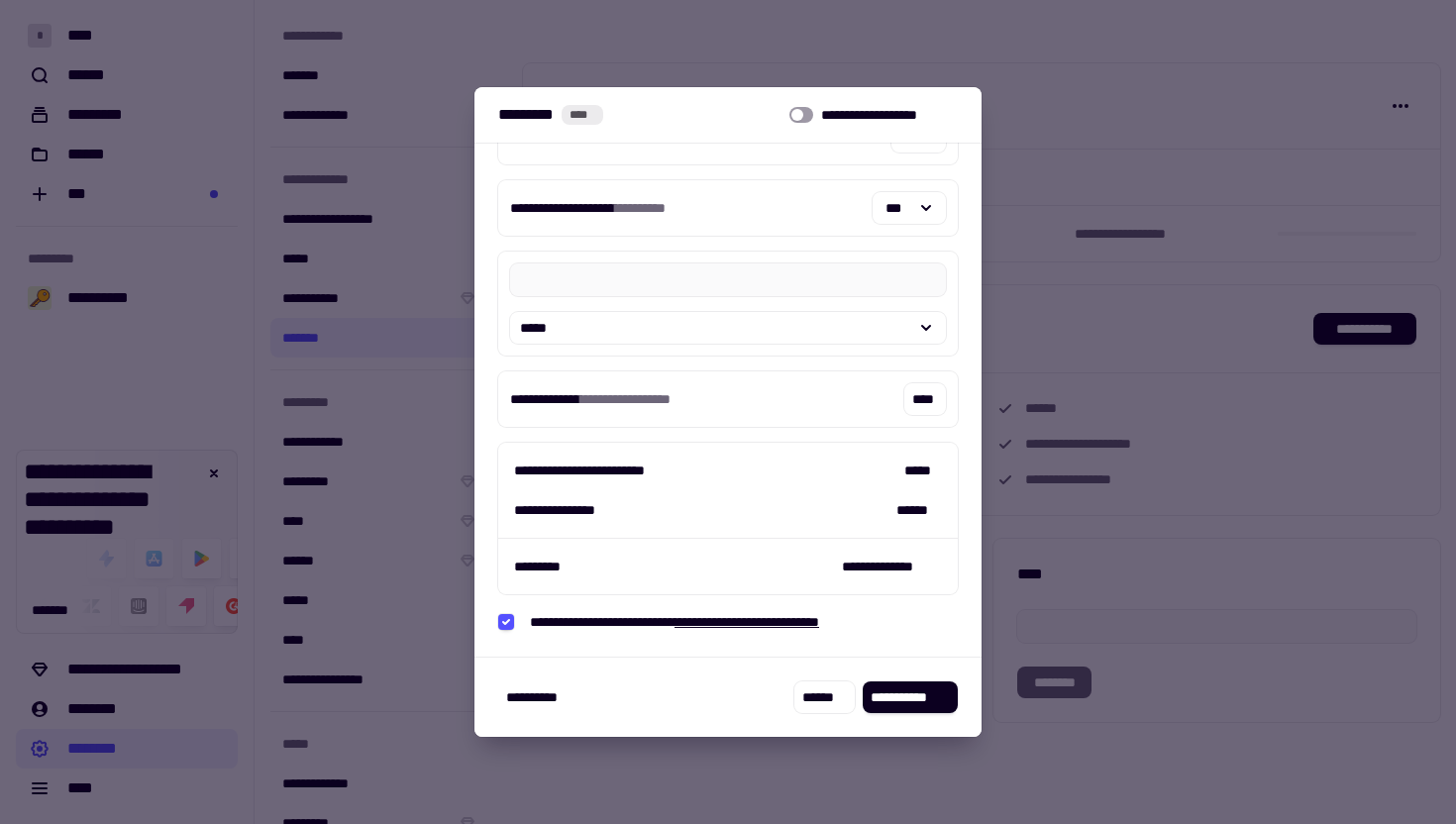 type 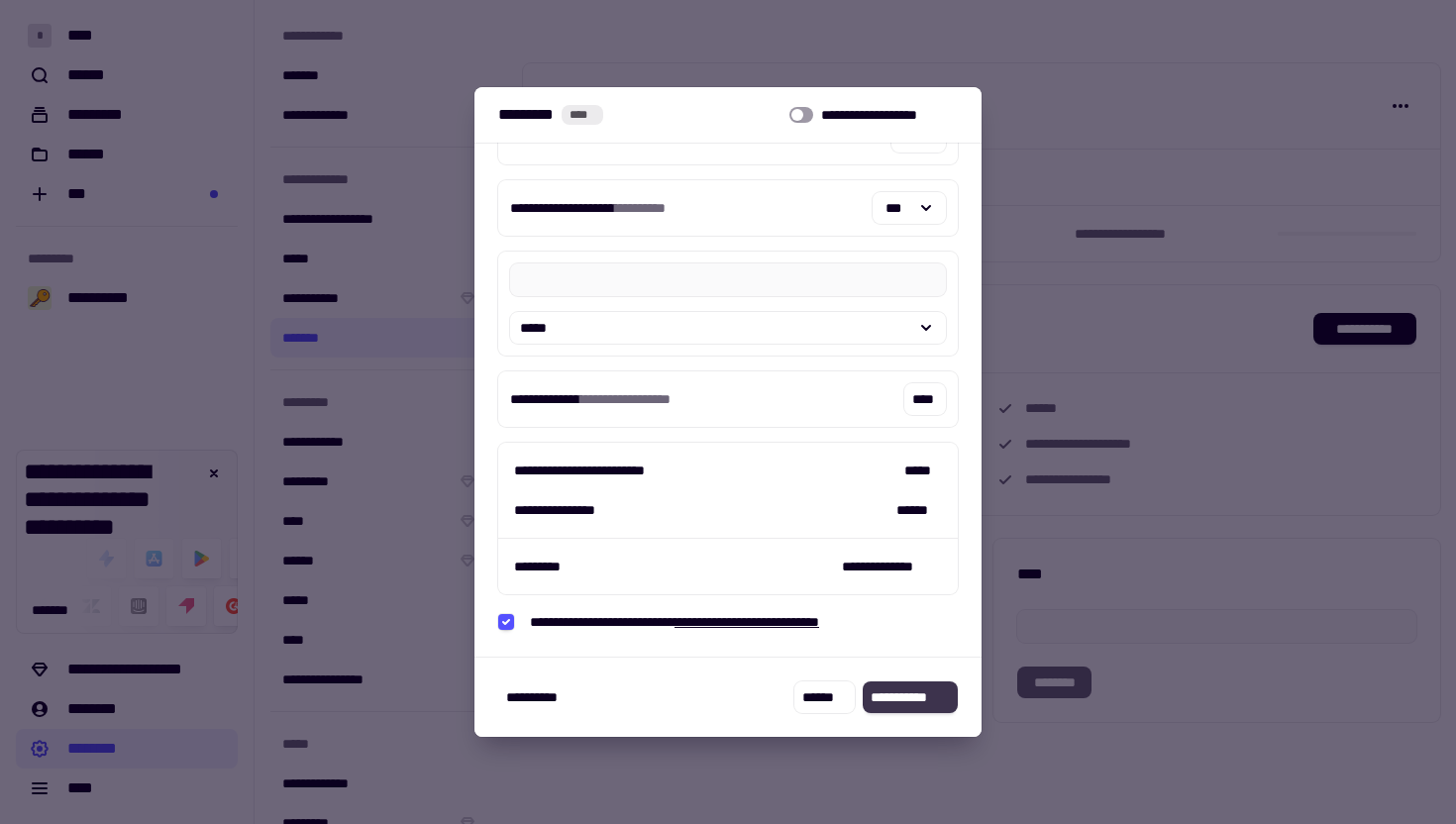 click on "**********" at bounding box center (910, 697) 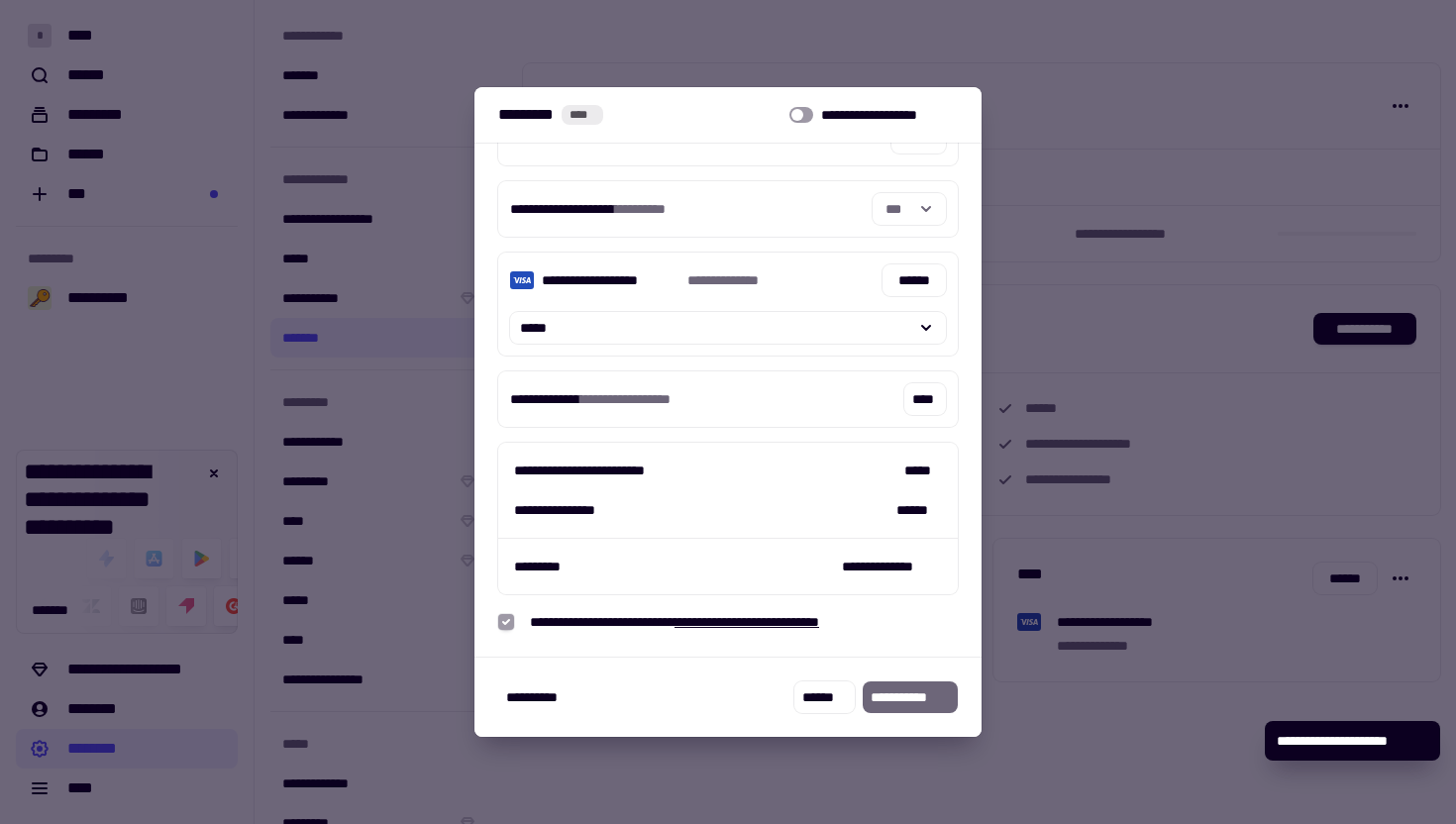 scroll, scrollTop: 56, scrollLeft: 0, axis: vertical 